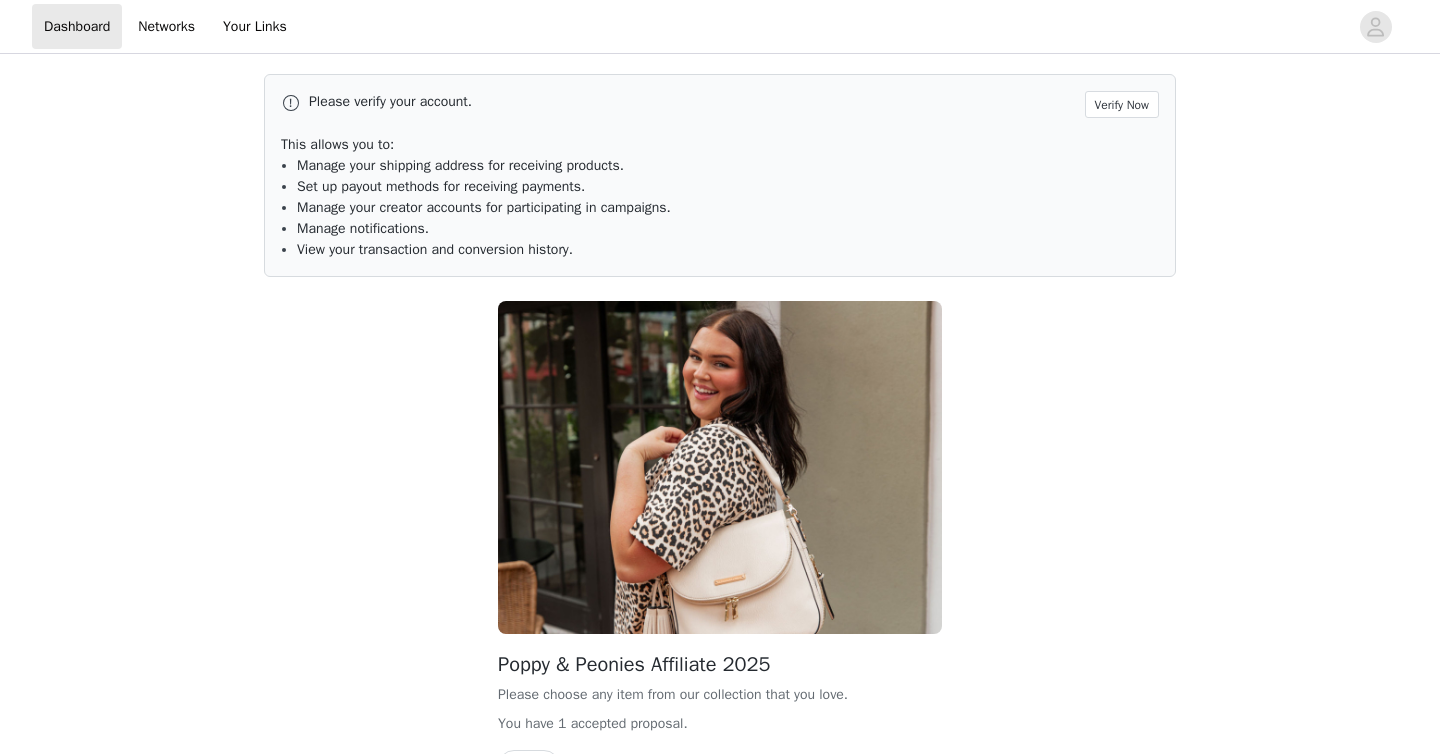 scroll, scrollTop: 0, scrollLeft: 0, axis: both 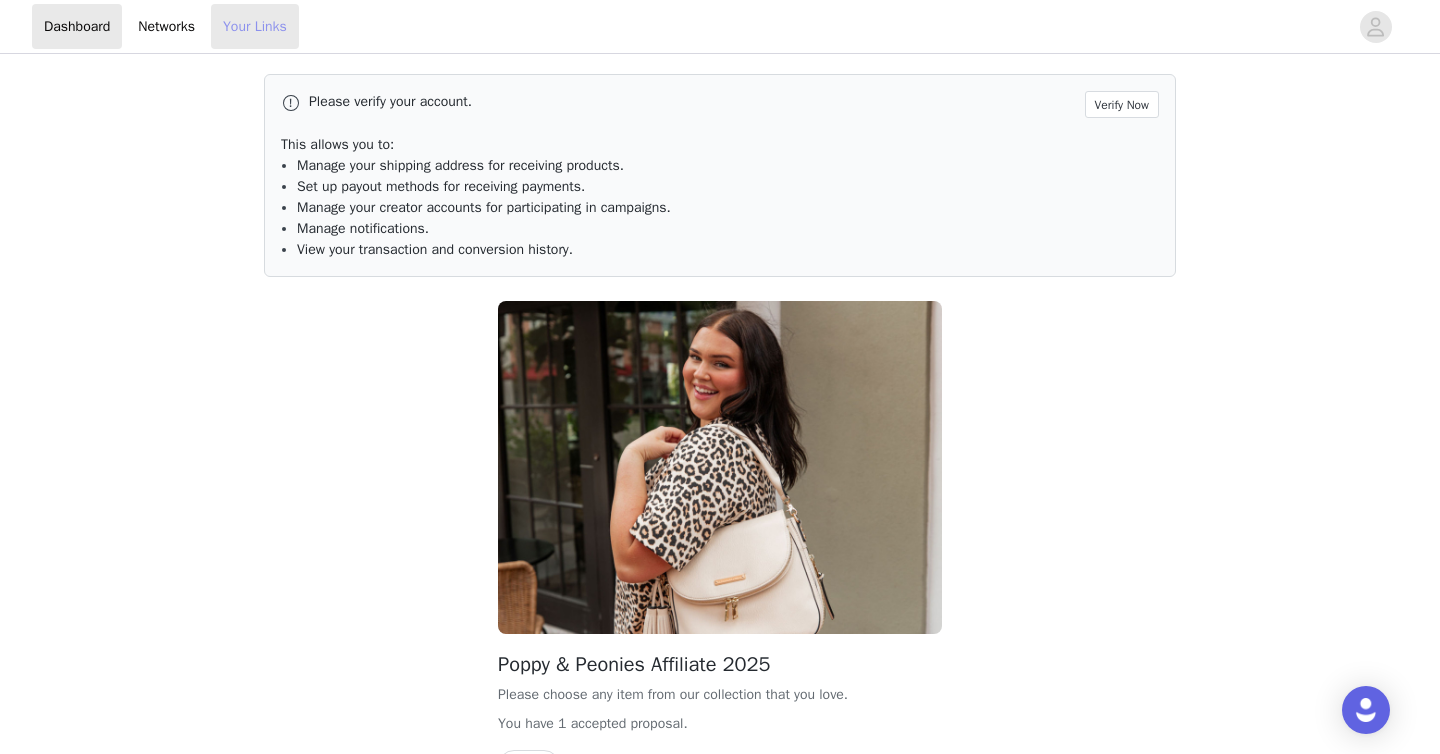 click on "Your Links" at bounding box center (255, 26) 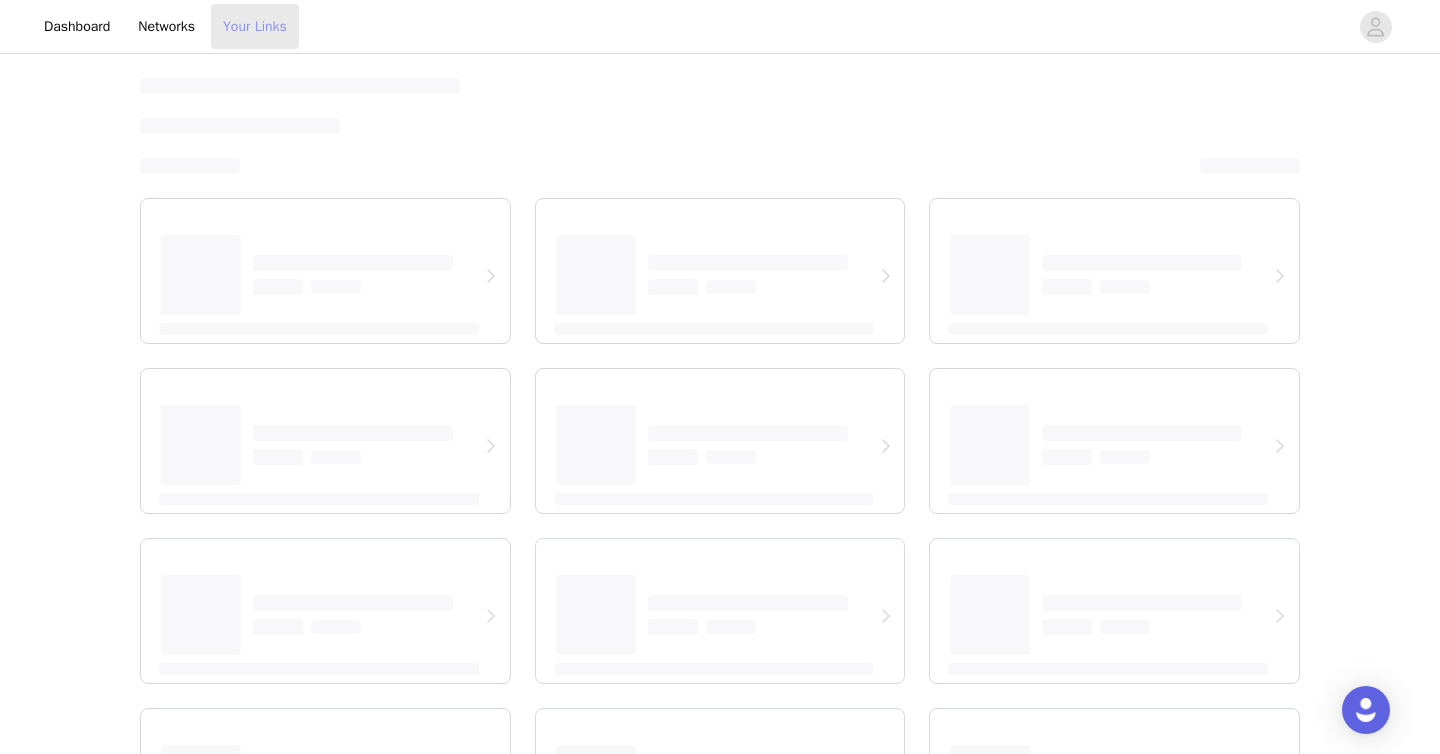 select on "12" 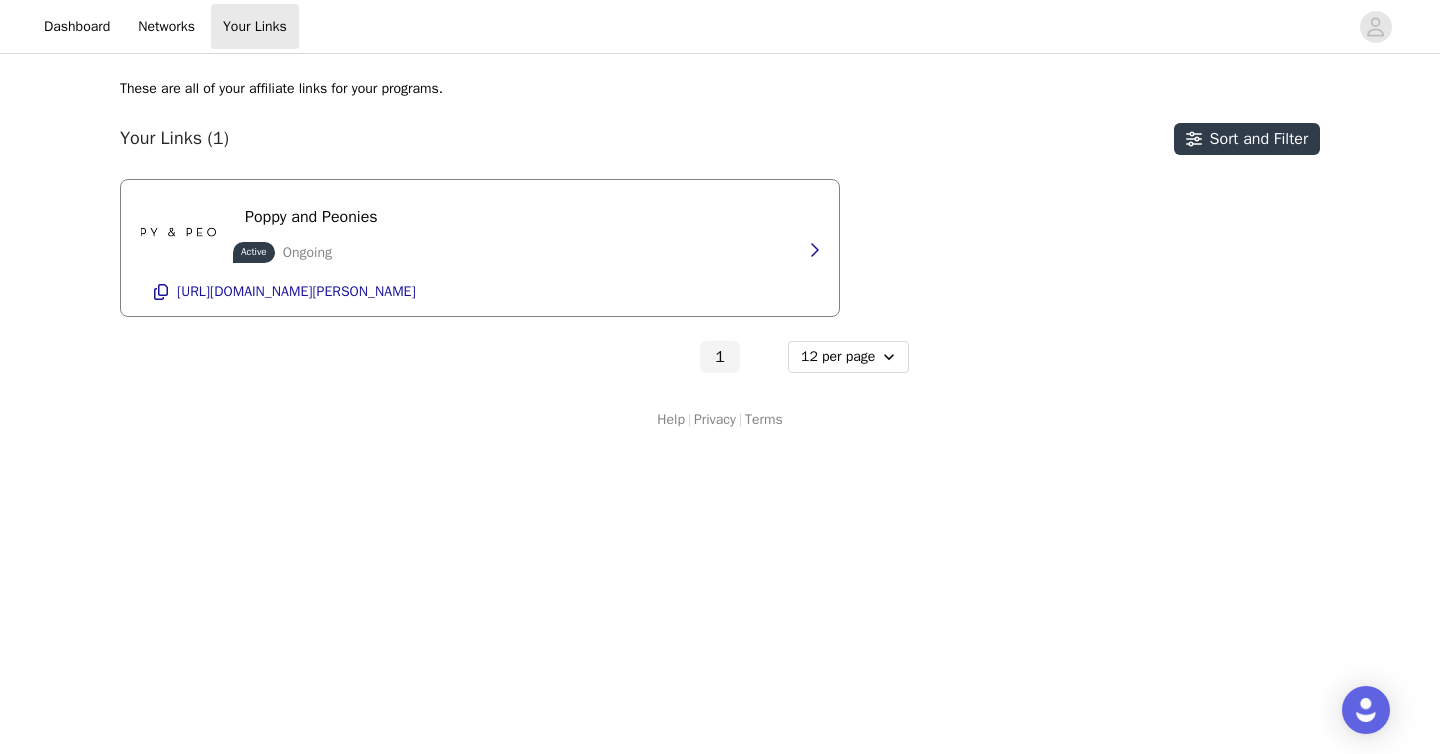 click on "Poppy and Peonies Active Ongoing" at bounding box center (311, 232) 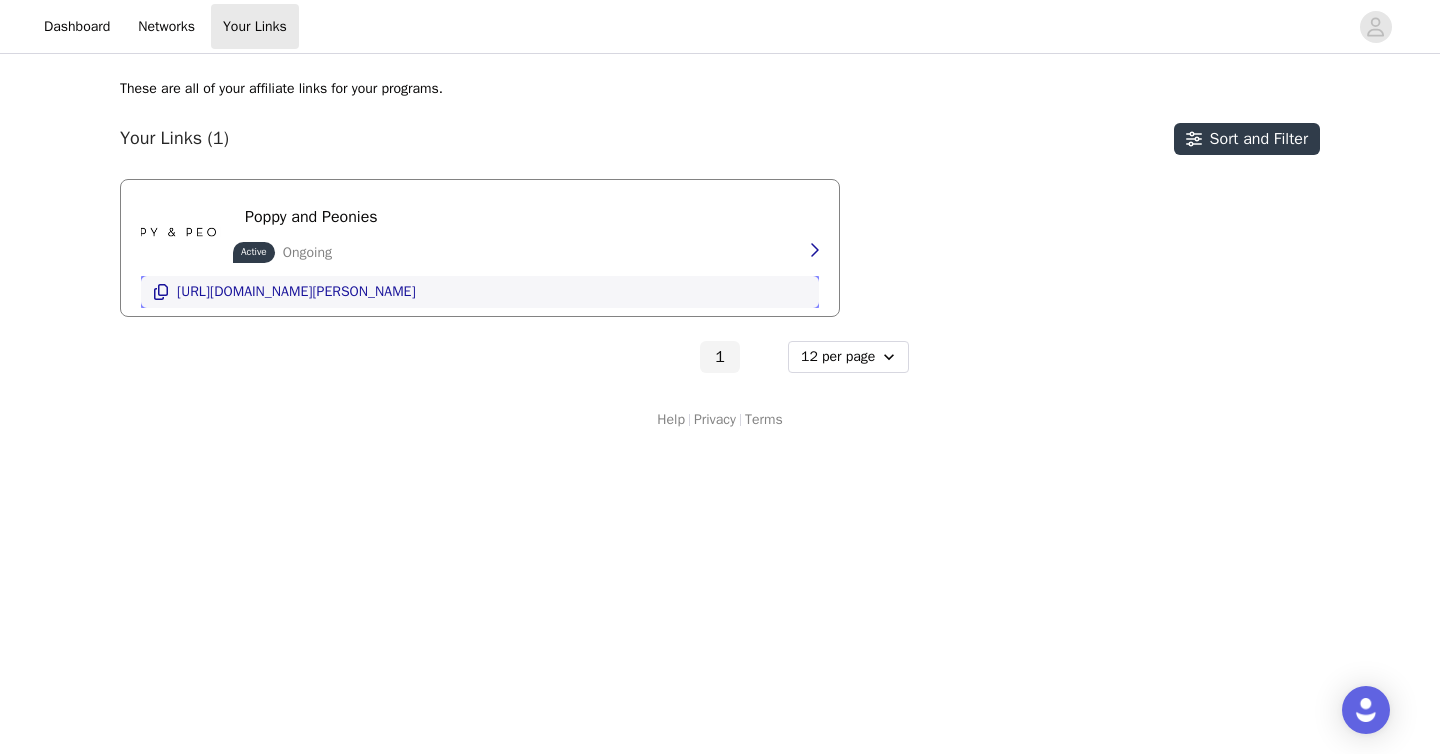 click on "[URL][DOMAIN_NAME][PERSON_NAME]" at bounding box center (296, 292) 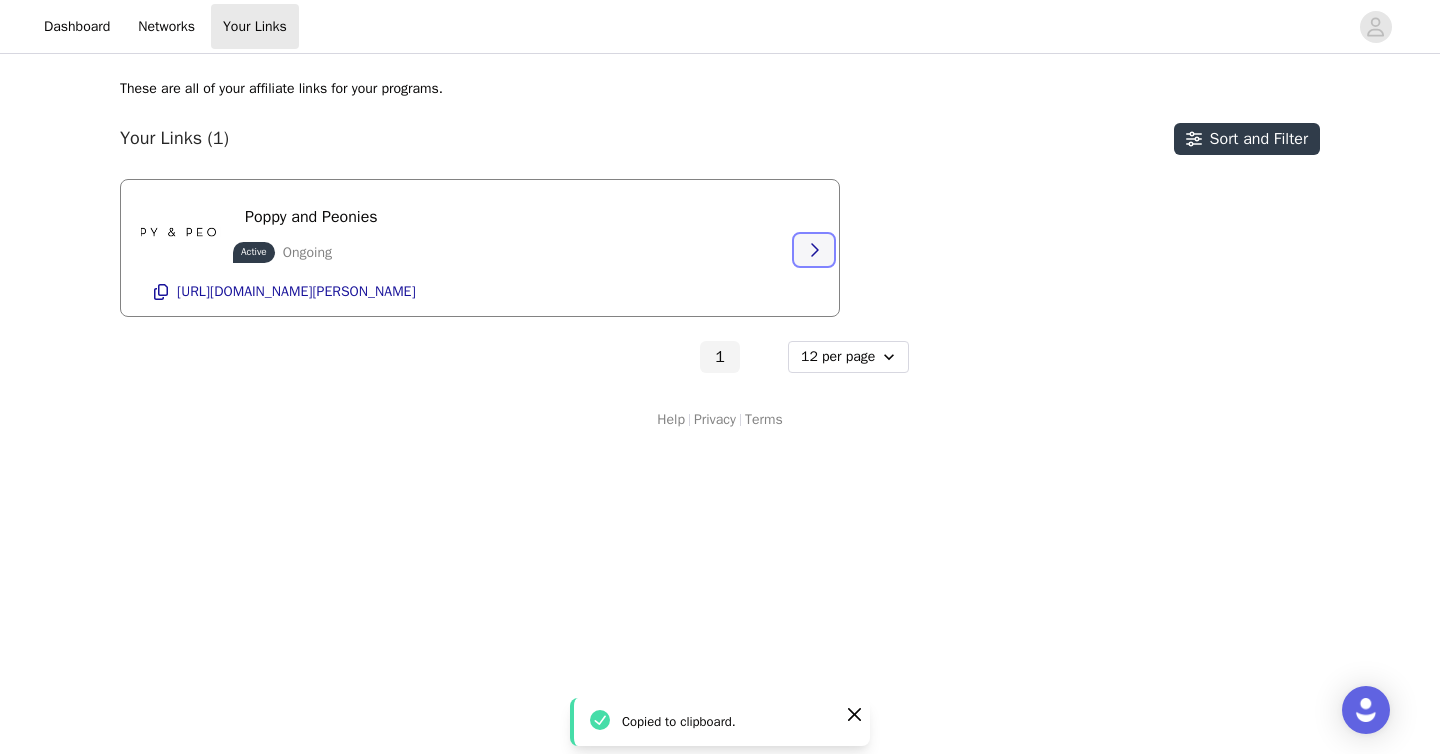 click at bounding box center [814, 250] 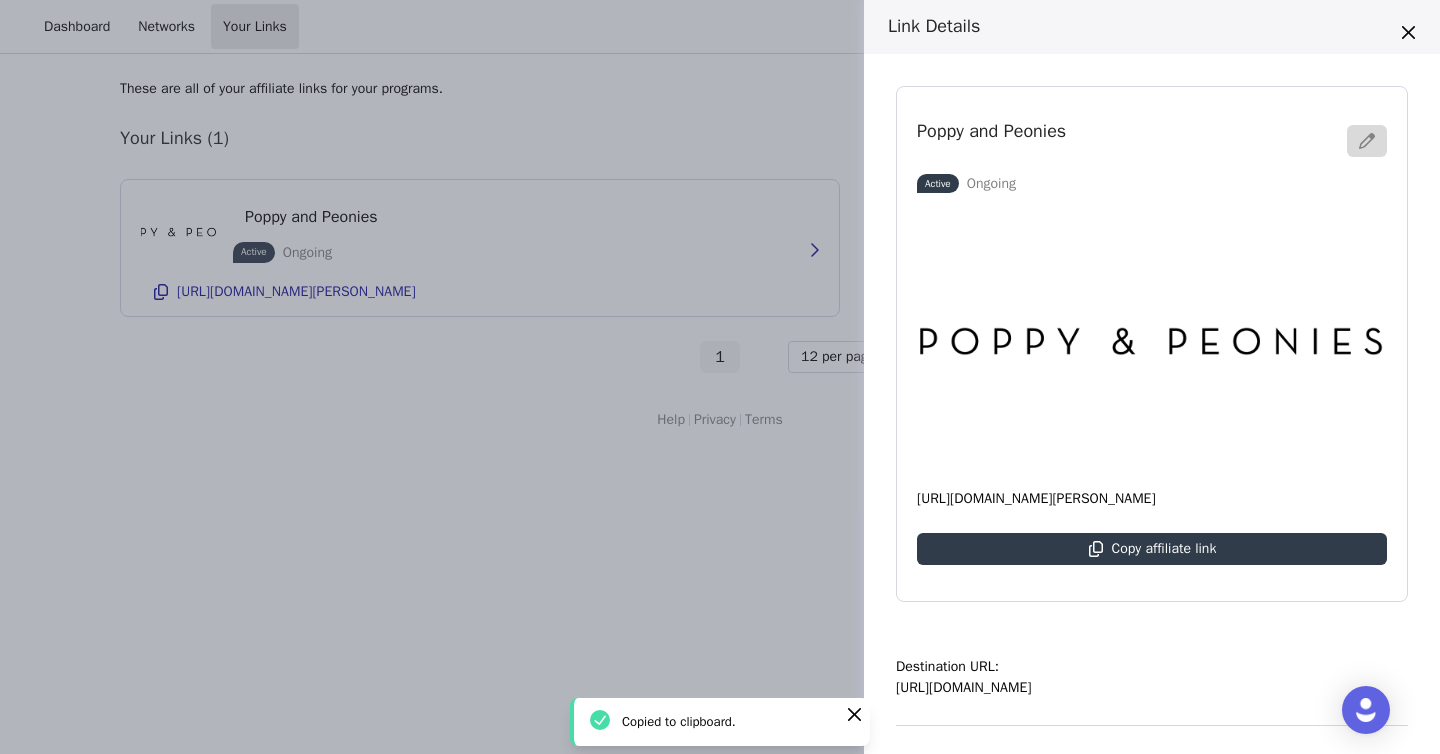 click on "Link Details Poppy and Peonies Active Ongoing [URL][DOMAIN_NAME][PERSON_NAME] Copy affiliate link Destination URL: [URL][DOMAIN_NAME] Programs: Misc Affiliates 2025 Payout Details: Percentage of Sale 15% Start Date: [DATE] End Date: Ongoing" at bounding box center [720, 377] 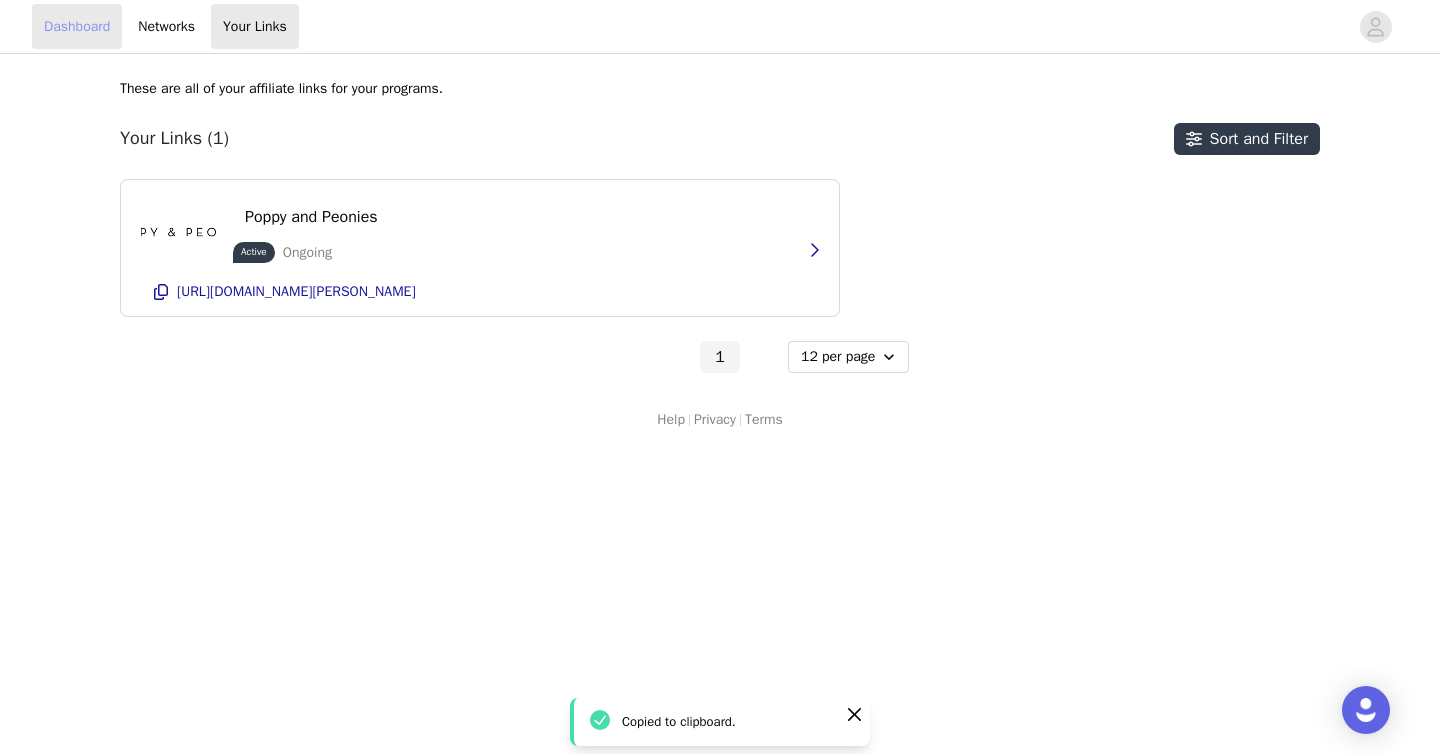 click on "Dashboard" at bounding box center [77, 26] 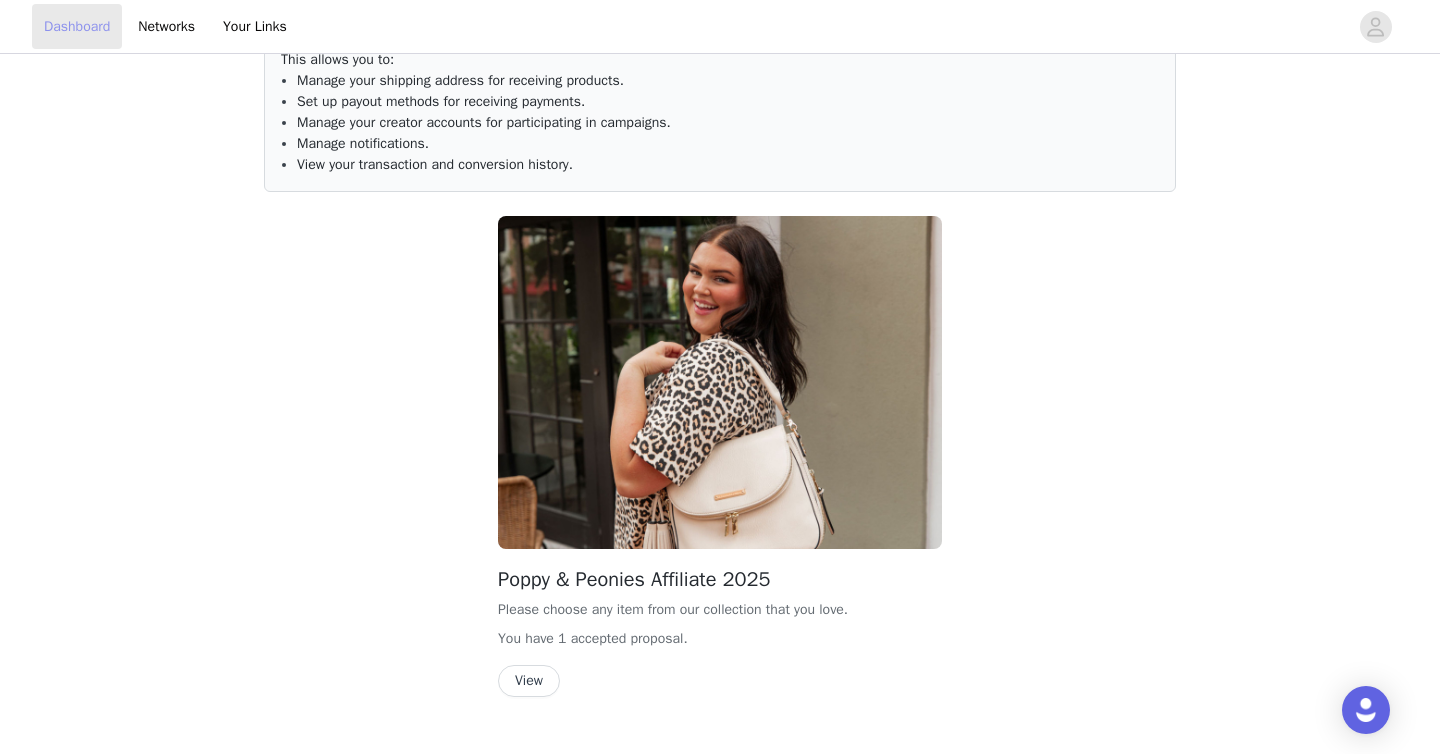 scroll, scrollTop: 129, scrollLeft: 0, axis: vertical 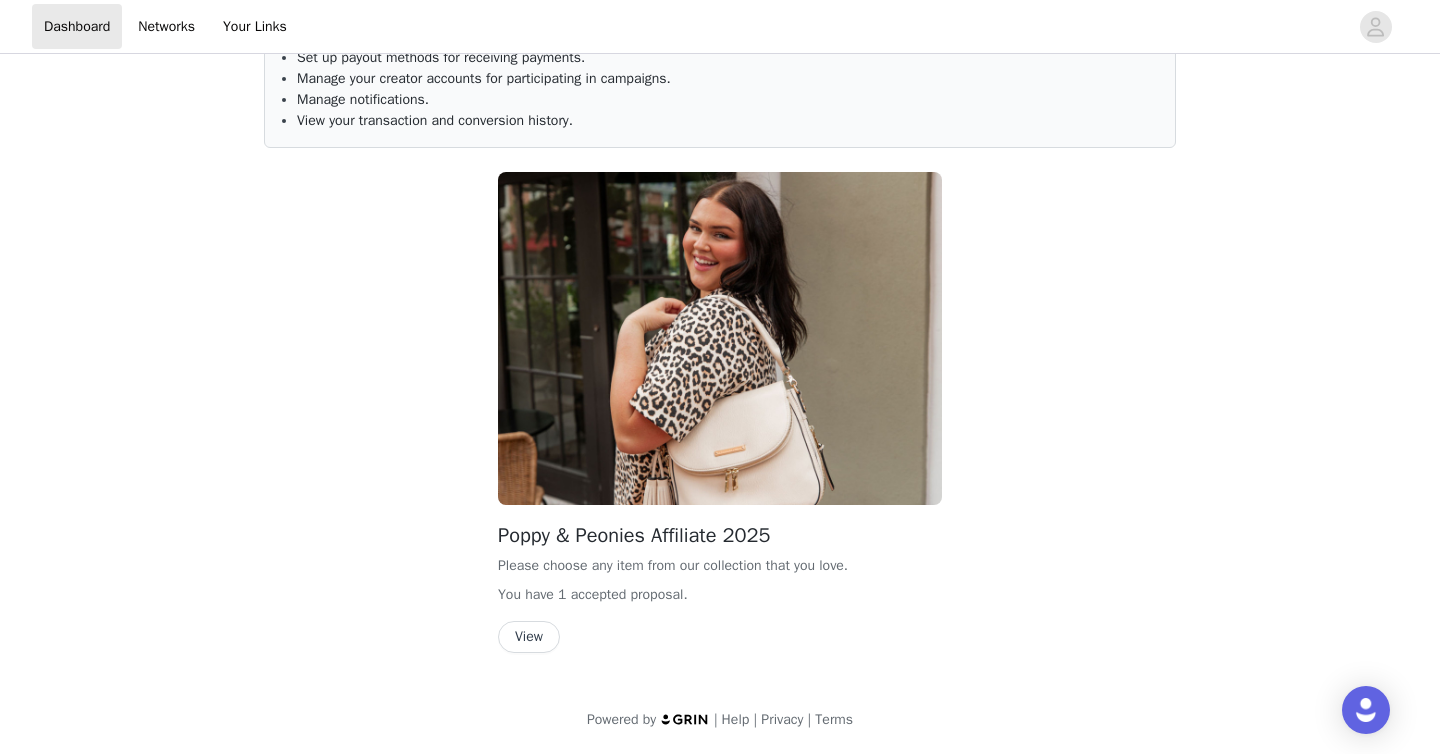click on "View" at bounding box center [529, 637] 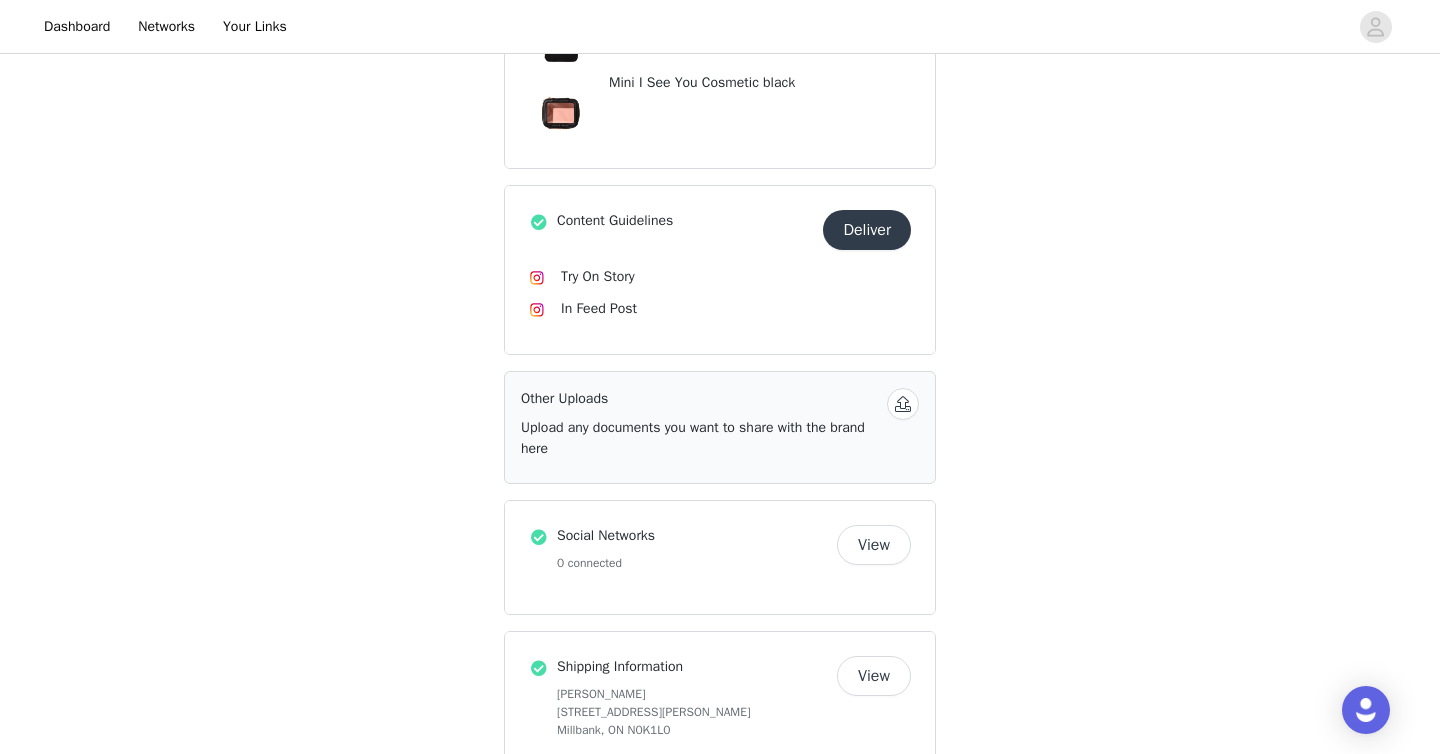 scroll, scrollTop: 764, scrollLeft: 0, axis: vertical 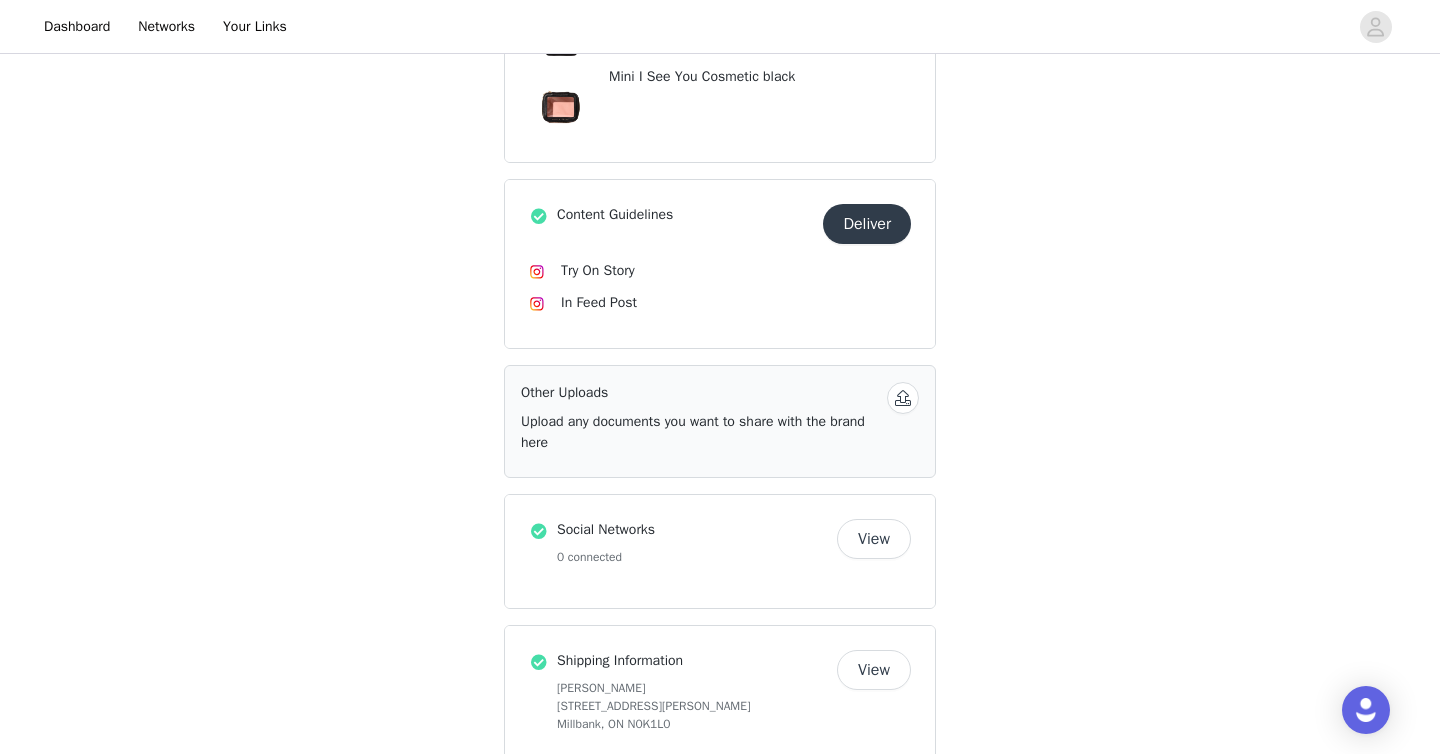 click on "Content Guidelines
Deliver         Try On Story         In Feed Post" at bounding box center [720, 264] 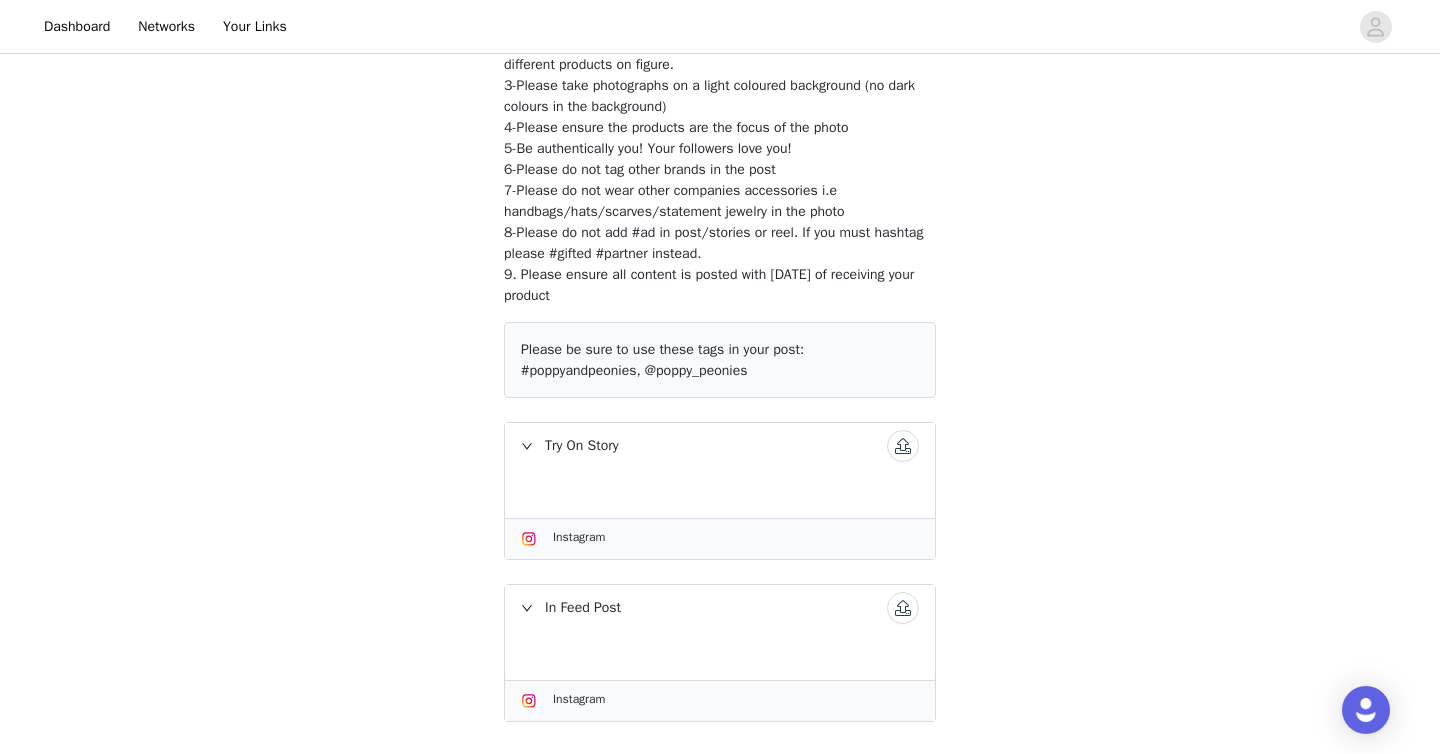 scroll, scrollTop: 0, scrollLeft: 0, axis: both 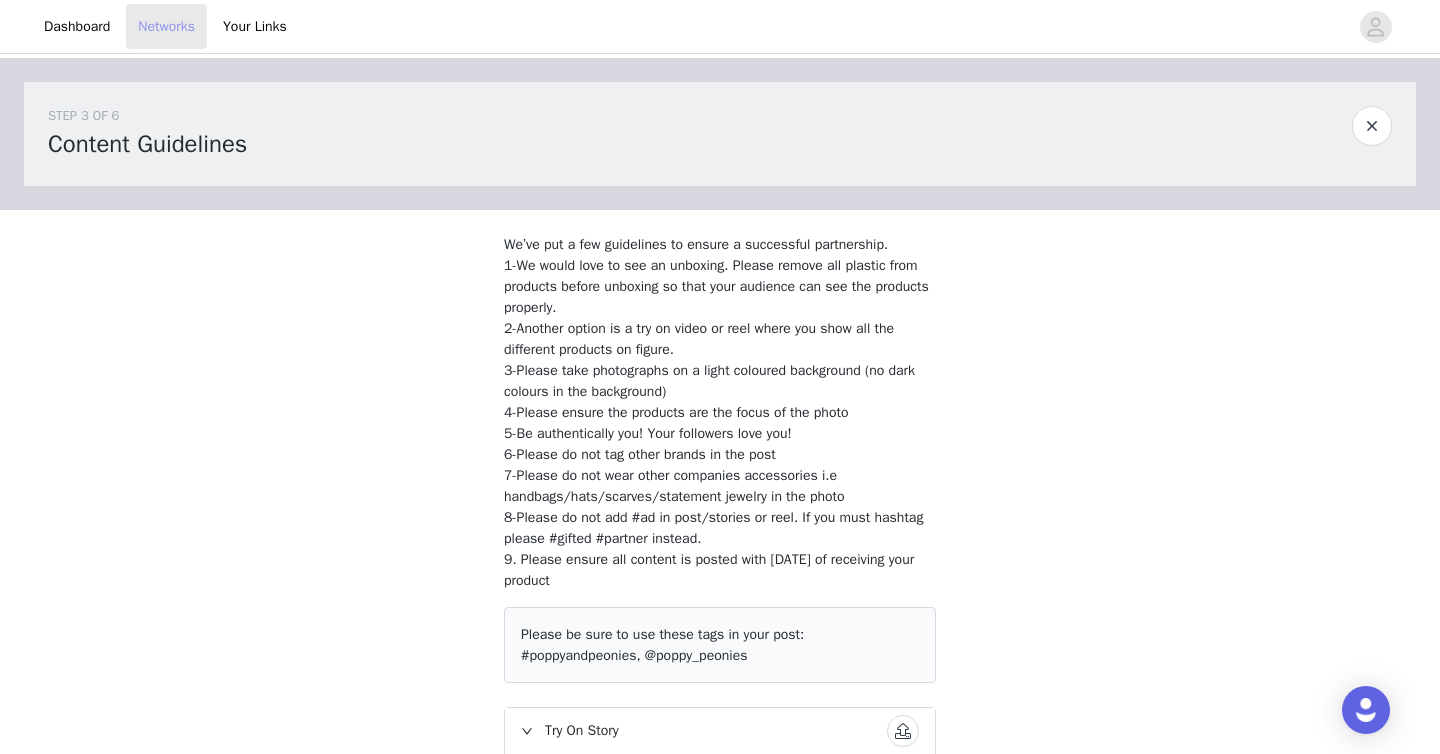 click on "Networks" at bounding box center [166, 26] 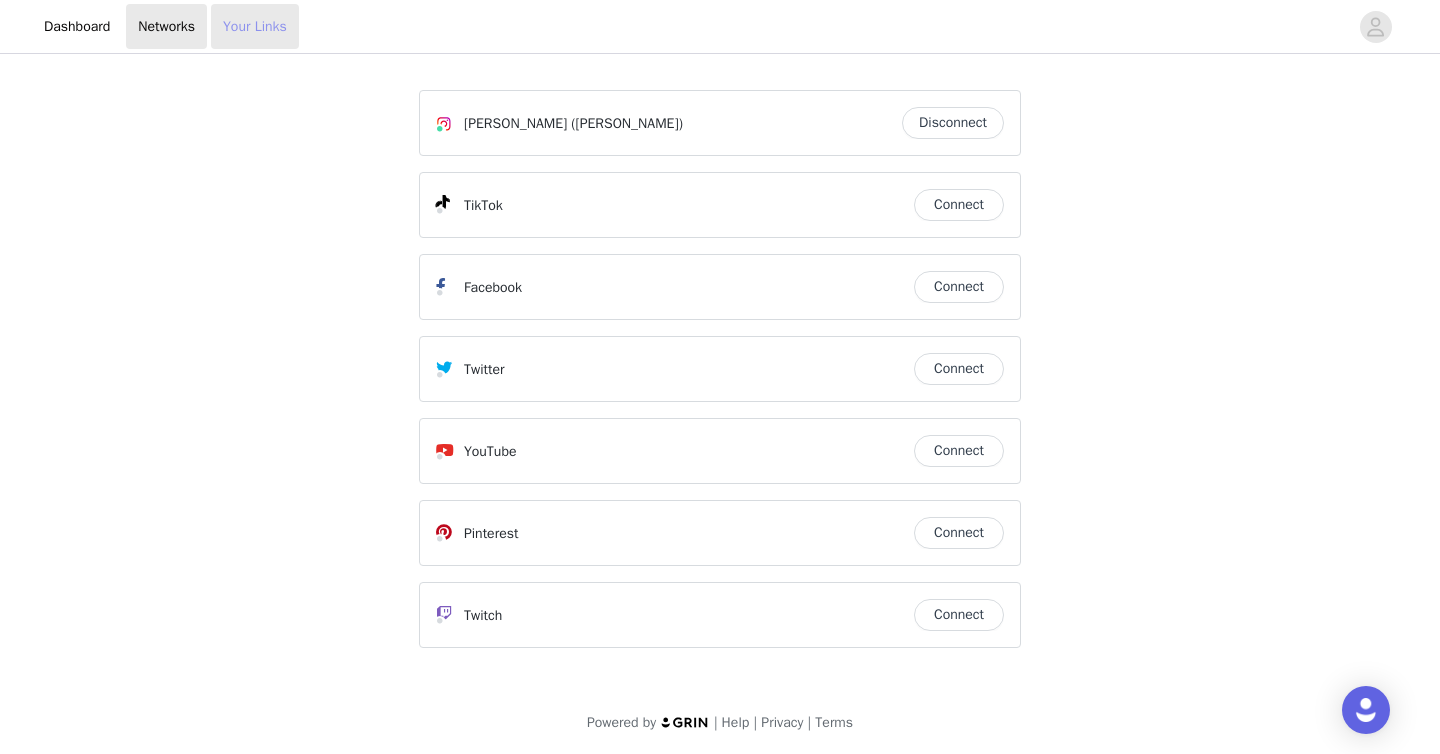 click on "Your Links" at bounding box center (255, 26) 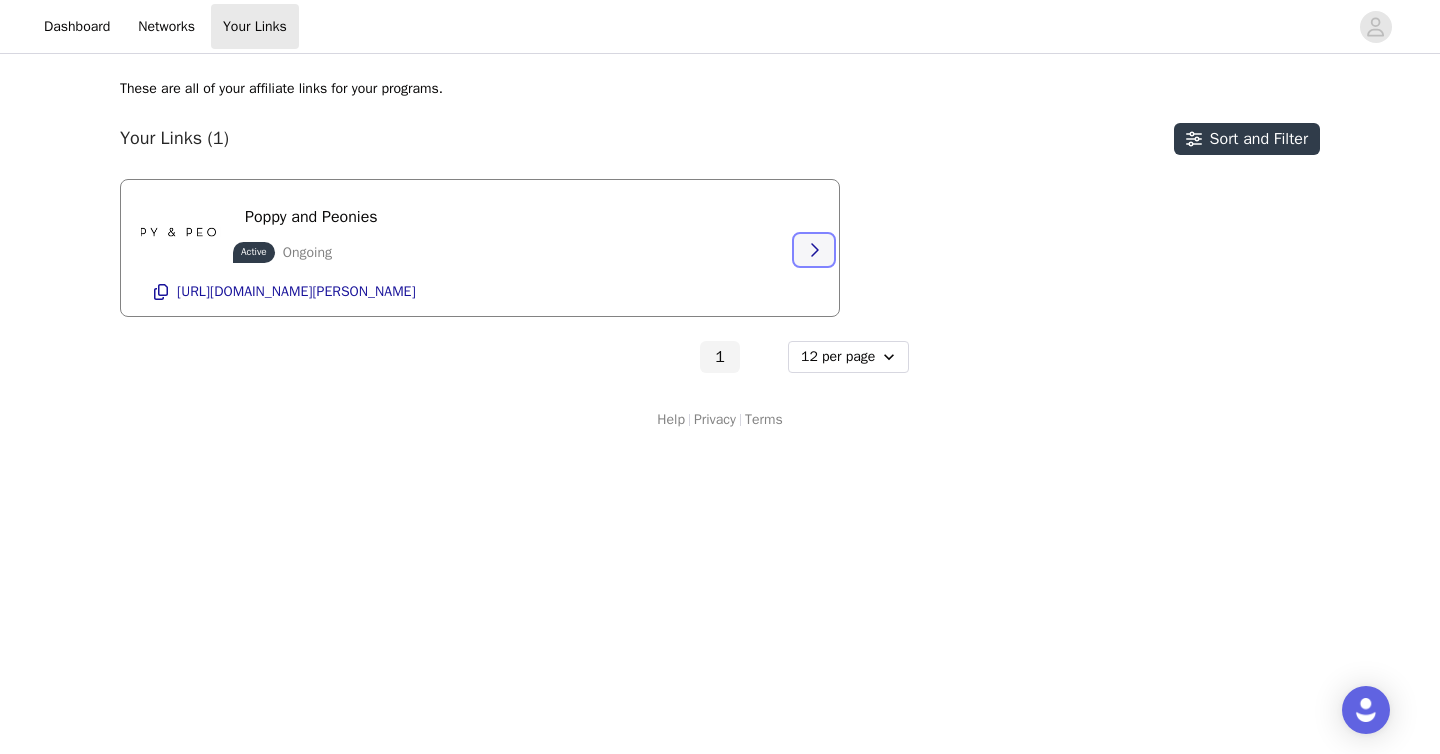 click 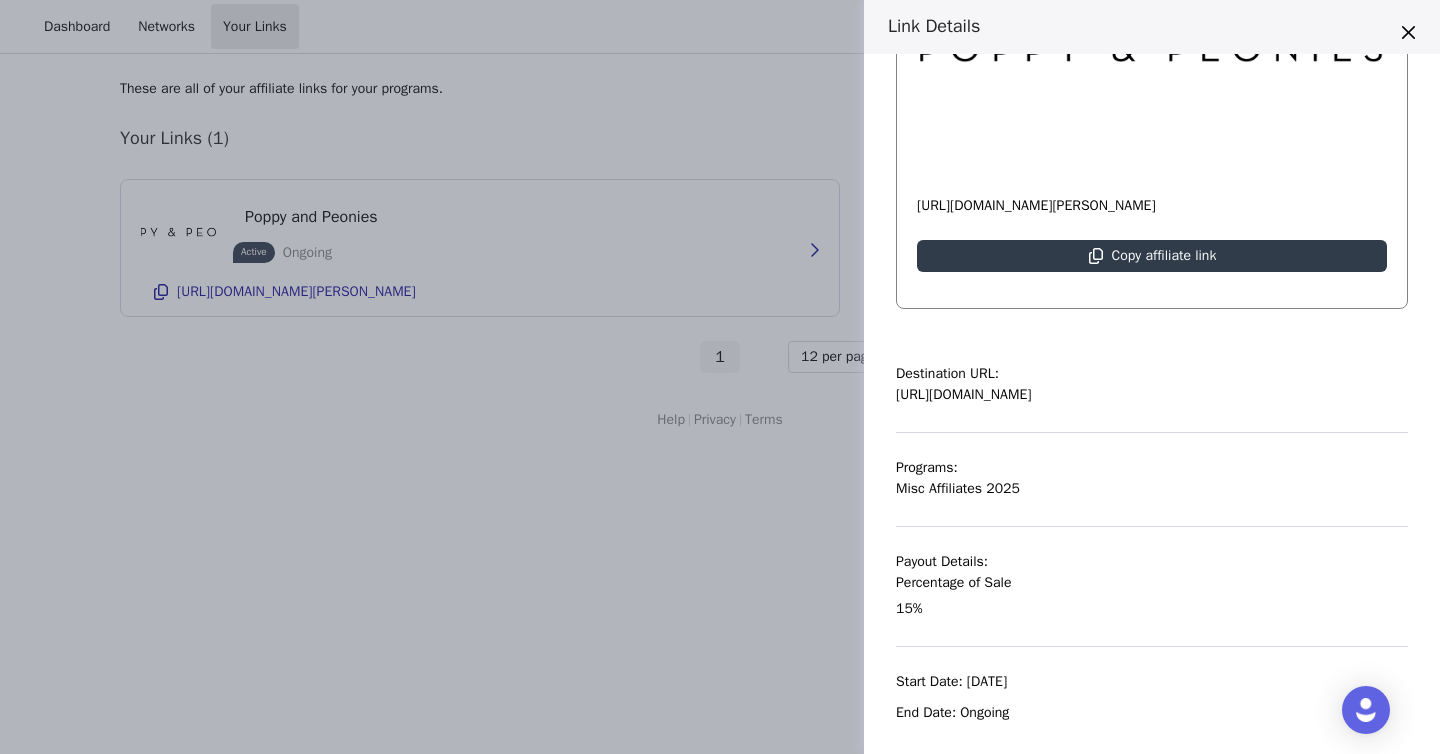 scroll, scrollTop: 0, scrollLeft: 0, axis: both 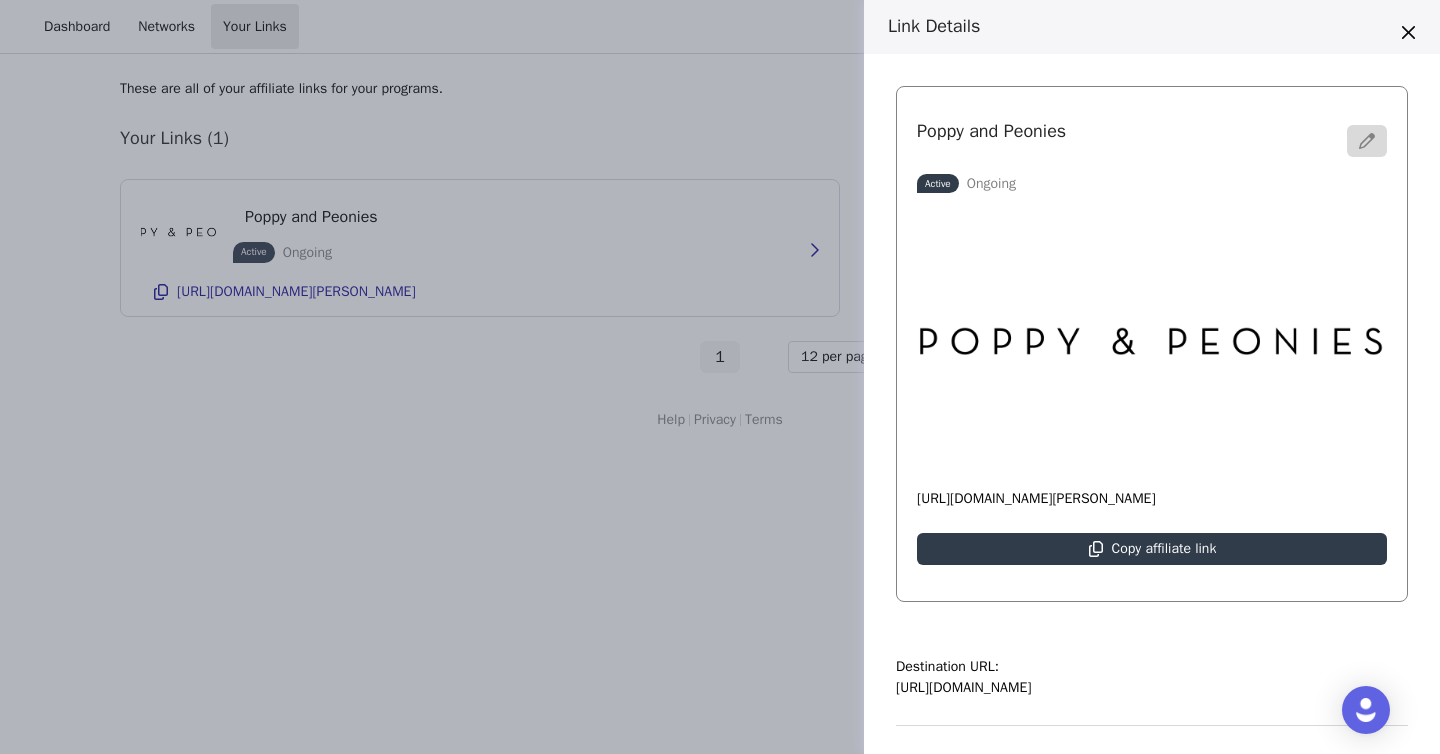 click at bounding box center (1152, 341) 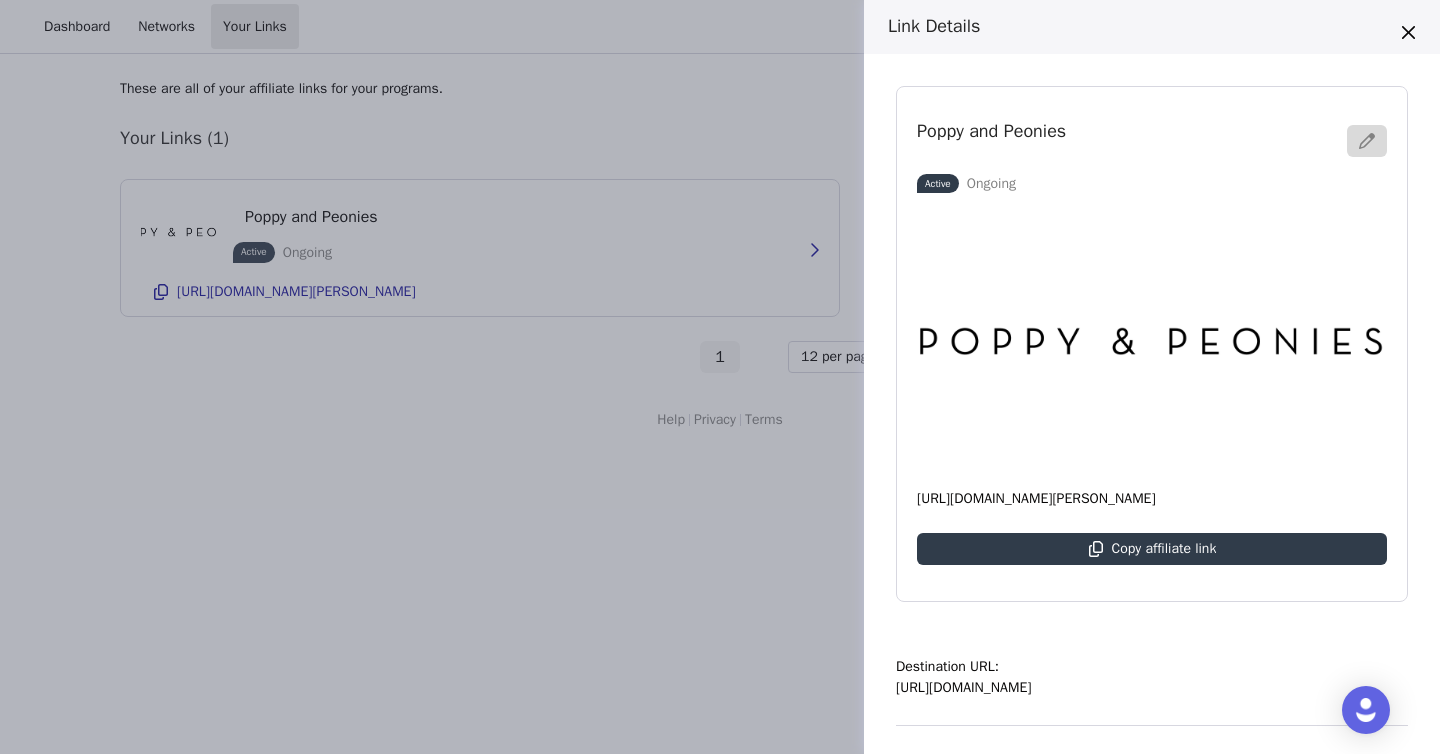 click on "Link Details Poppy and Peonies Active Ongoing [URL][DOMAIN_NAME][PERSON_NAME] Copy affiliate link Destination URL: [URL][DOMAIN_NAME] Programs: Misc Affiliates 2025 Payout Details: Percentage of Sale 15% Start Date: [DATE] End Date: Ongoing" at bounding box center (720, 377) 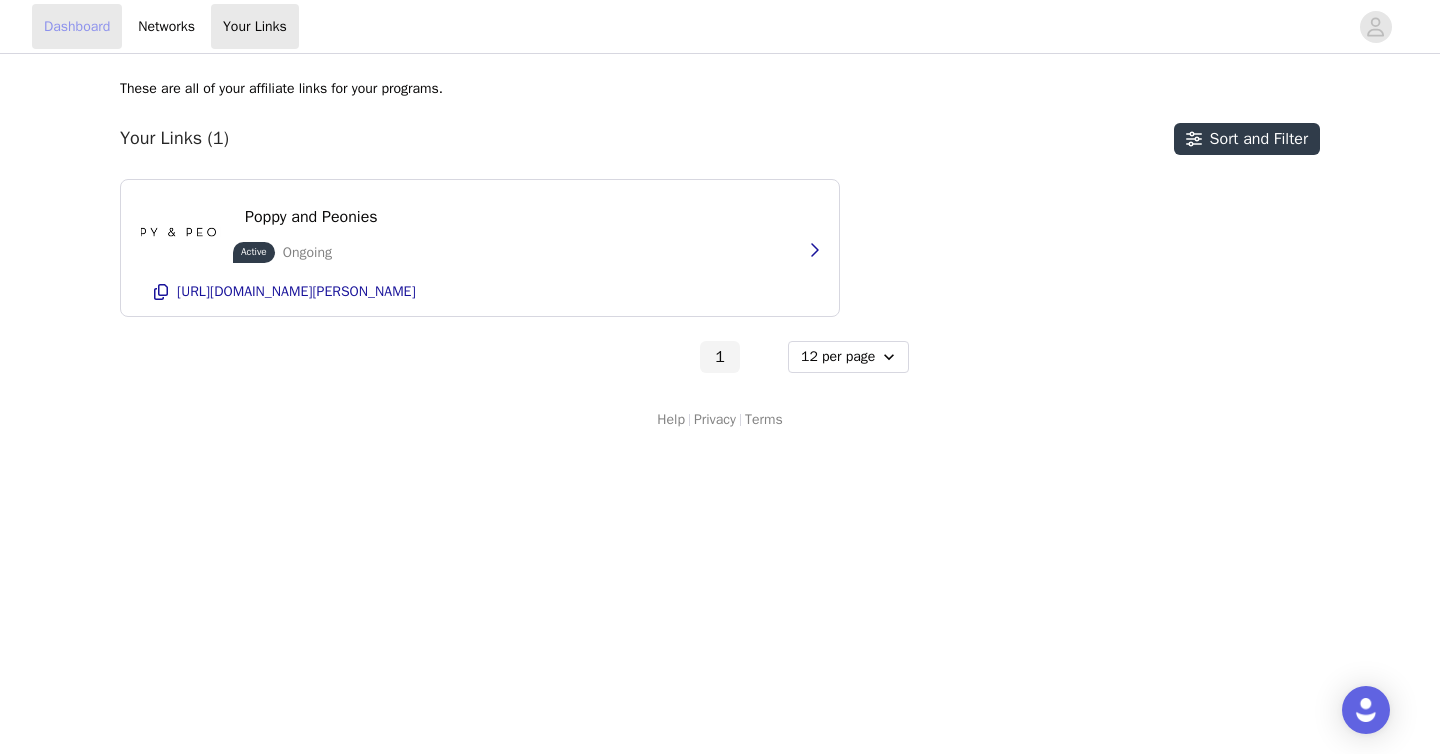click on "Dashboard" at bounding box center [77, 26] 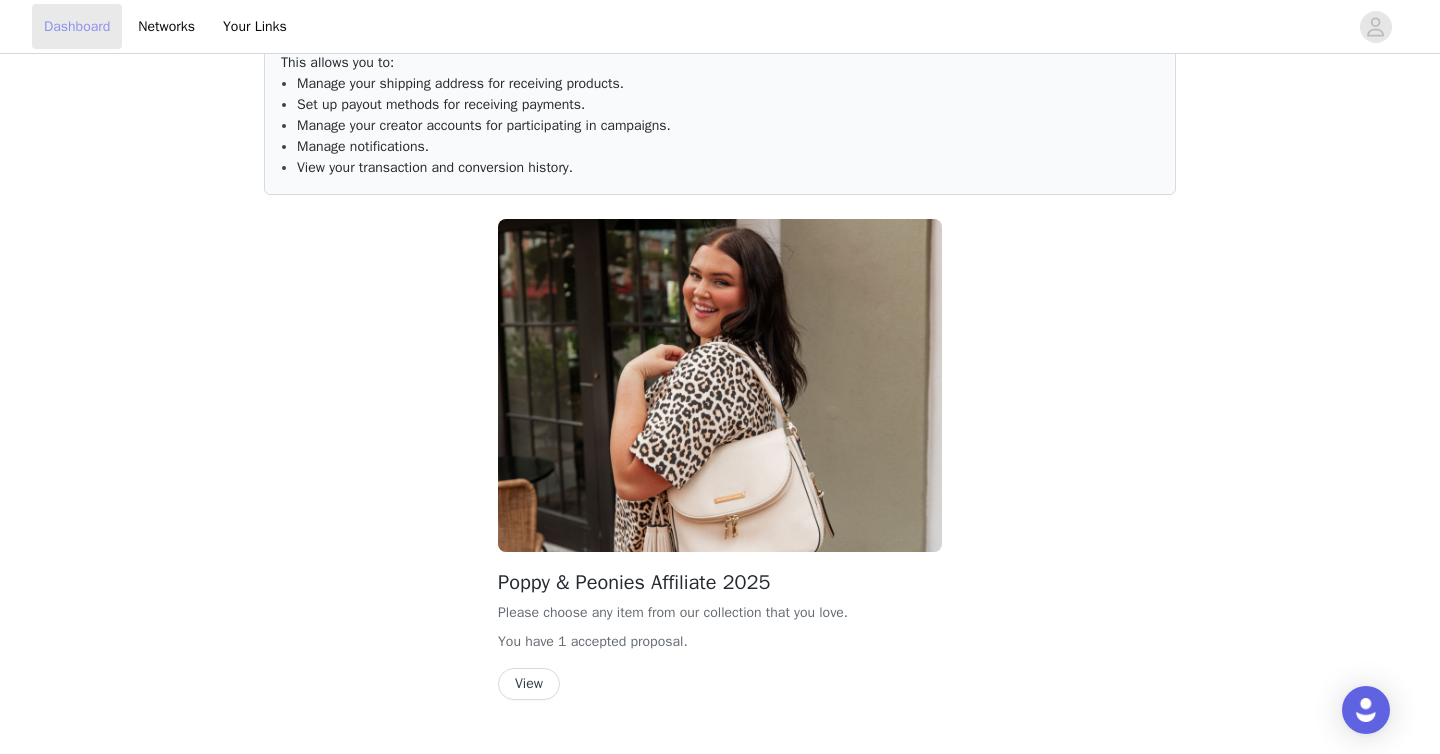 scroll, scrollTop: 129, scrollLeft: 0, axis: vertical 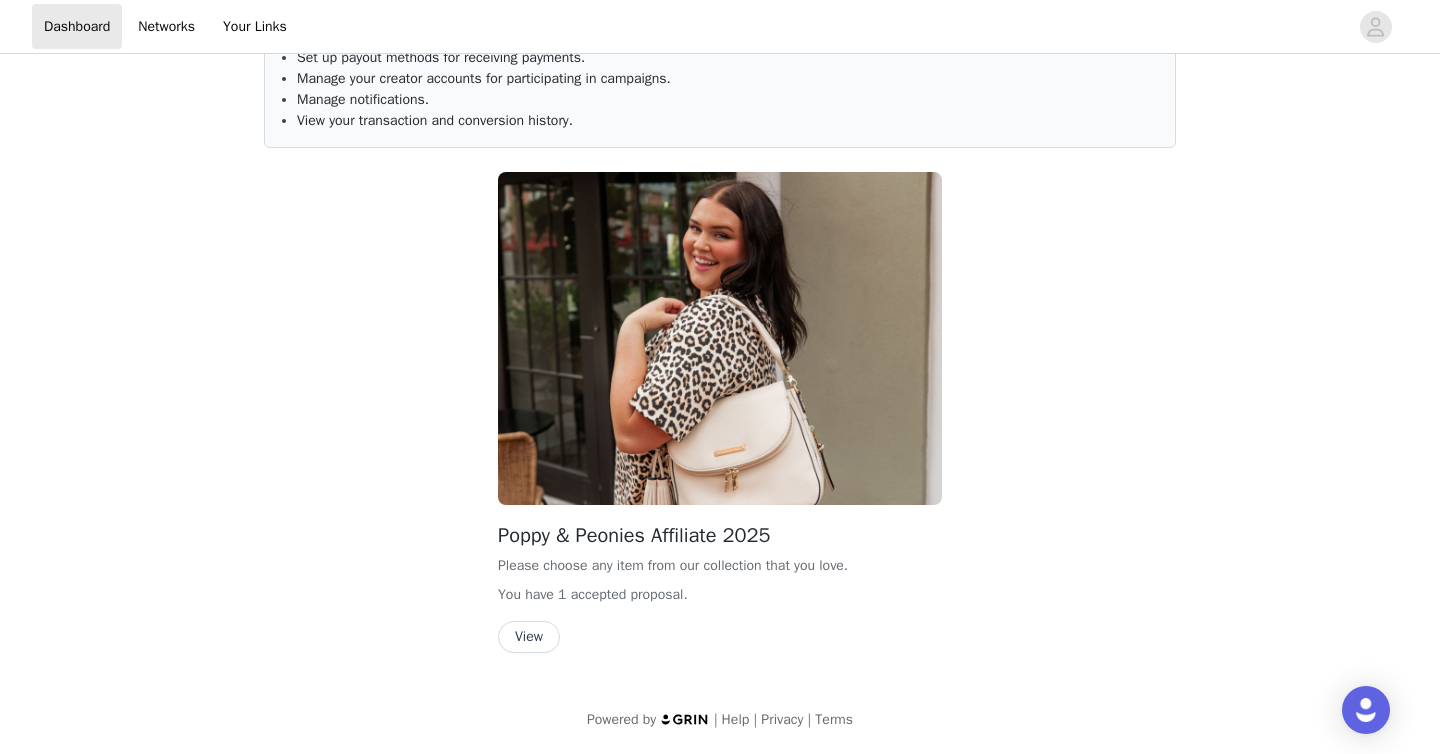 click on "View" at bounding box center [529, 637] 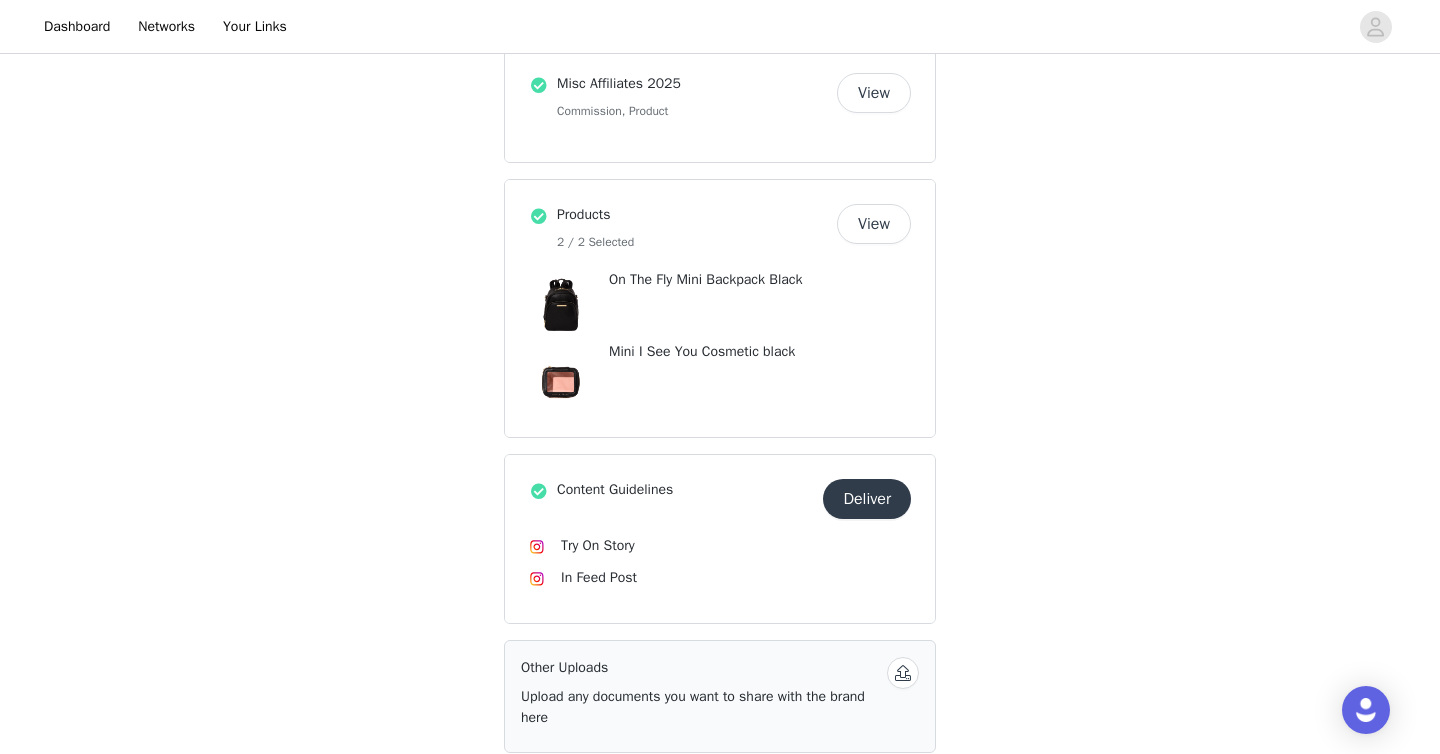 scroll, scrollTop: 0, scrollLeft: 0, axis: both 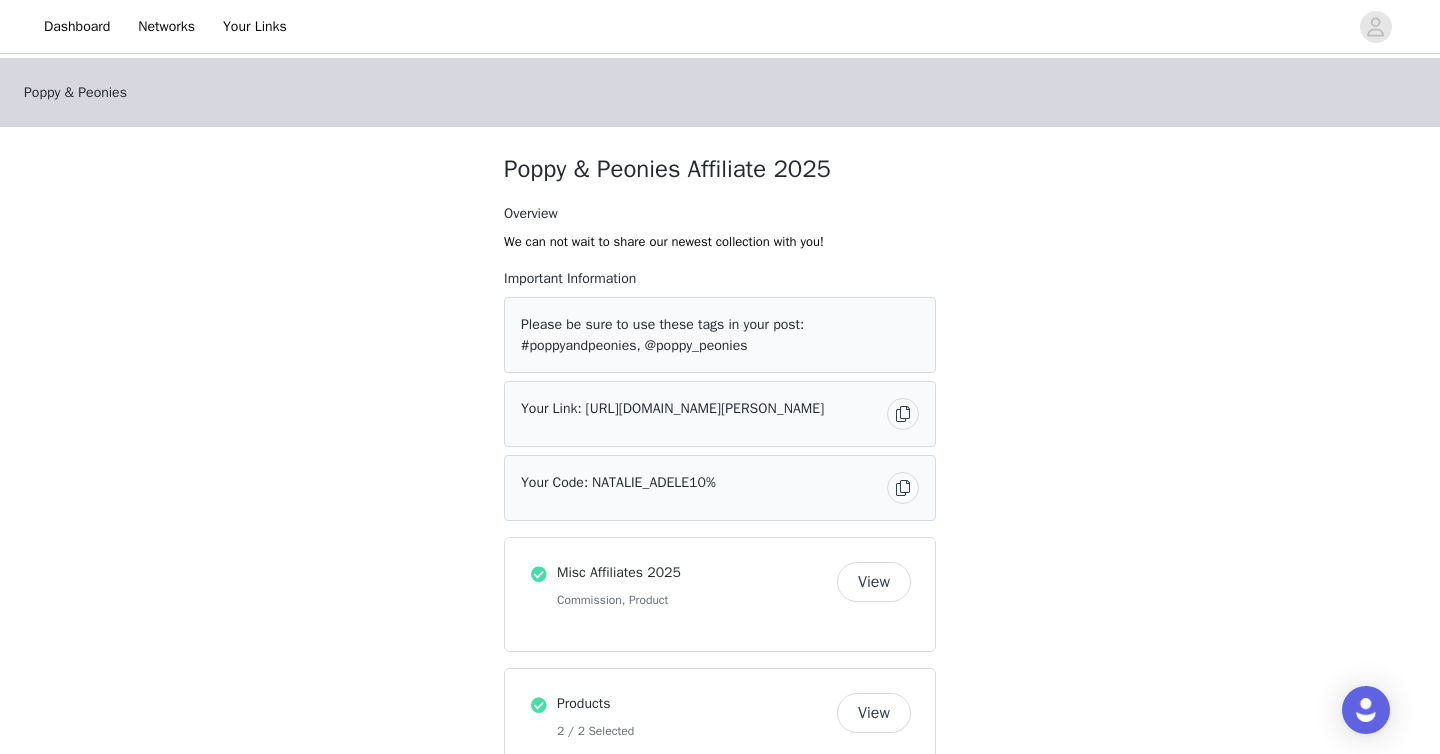 click at bounding box center [903, 414] 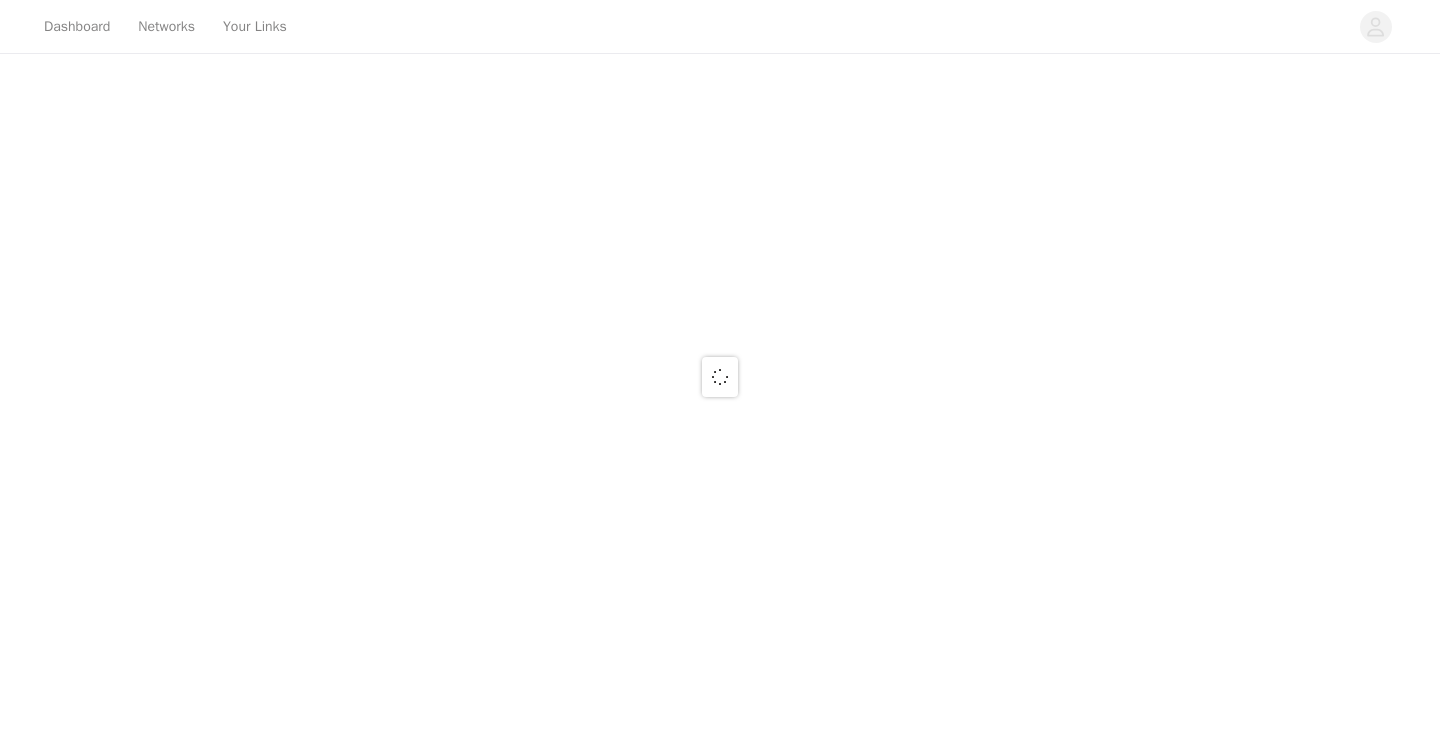 scroll, scrollTop: 0, scrollLeft: 0, axis: both 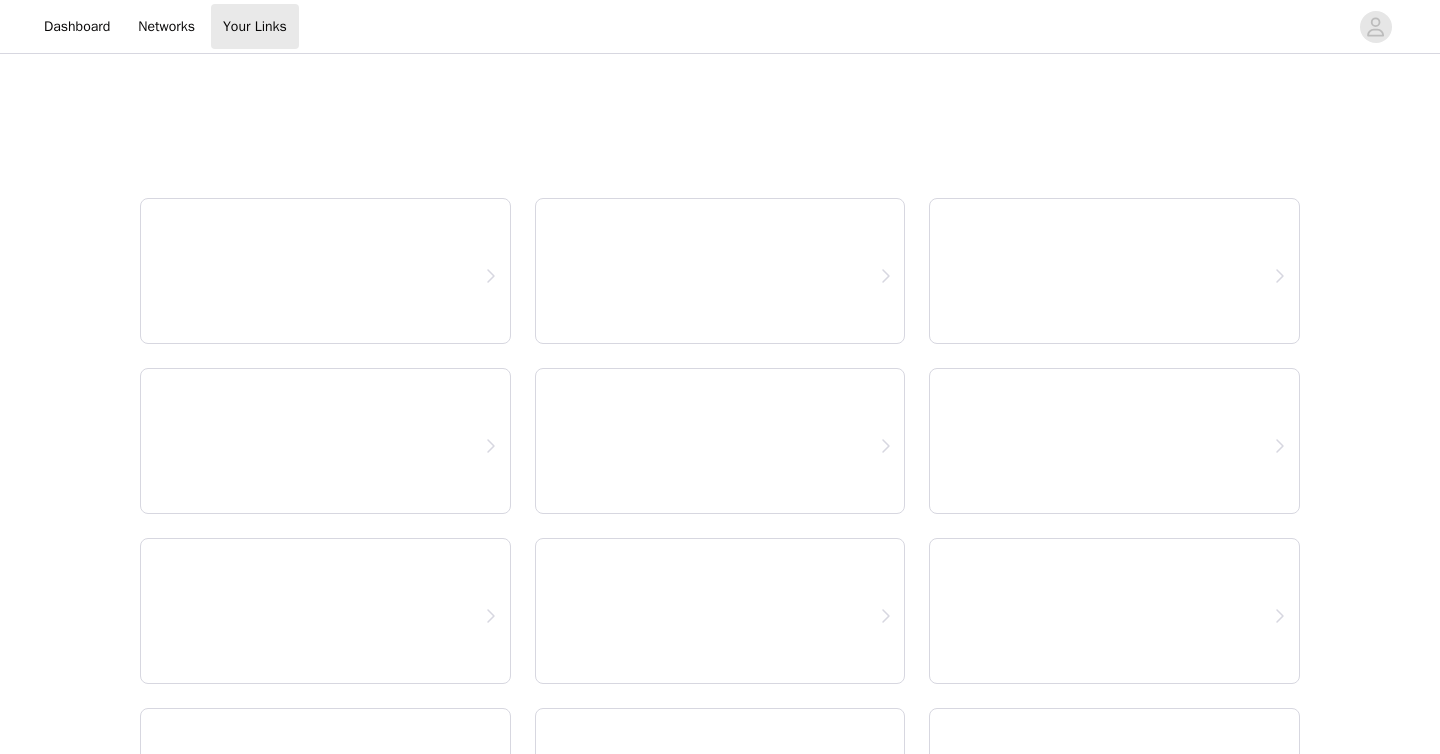 select on "12" 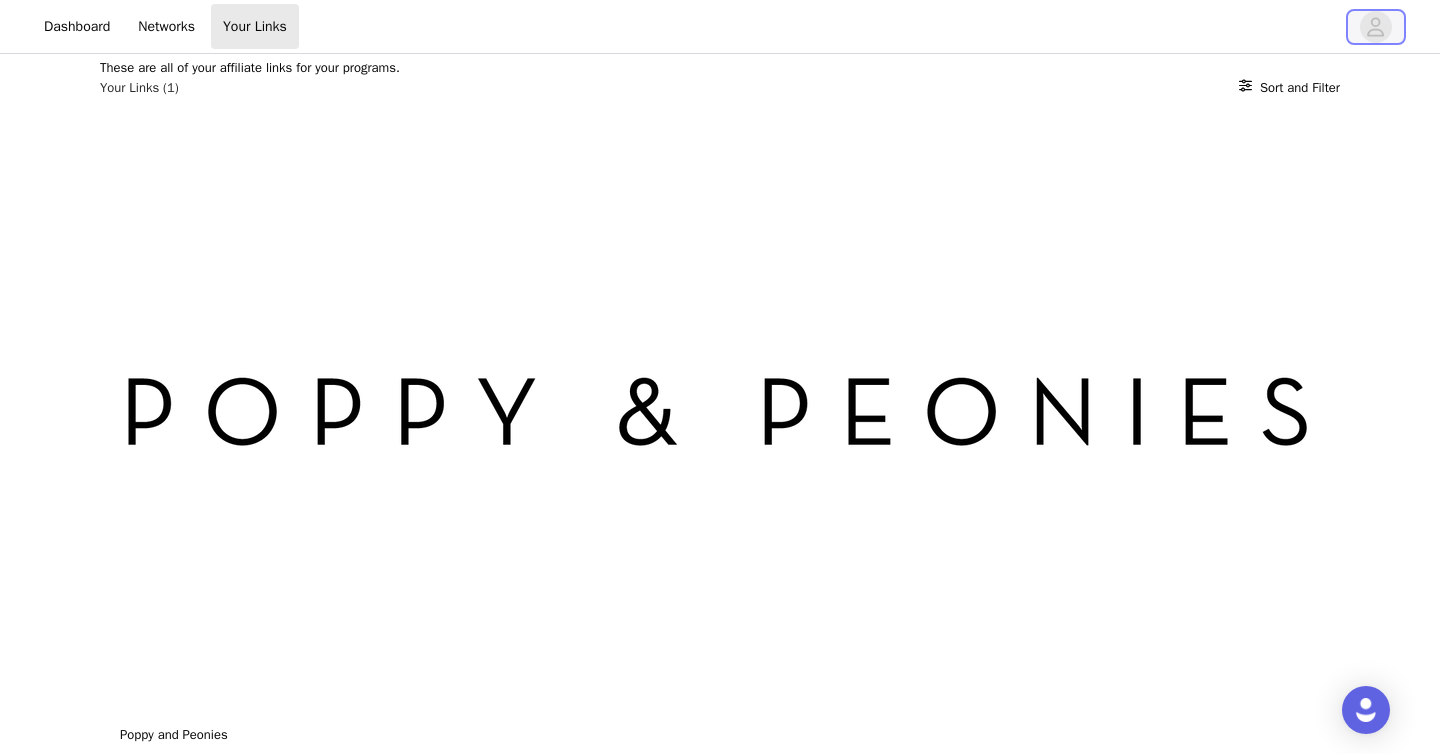 click 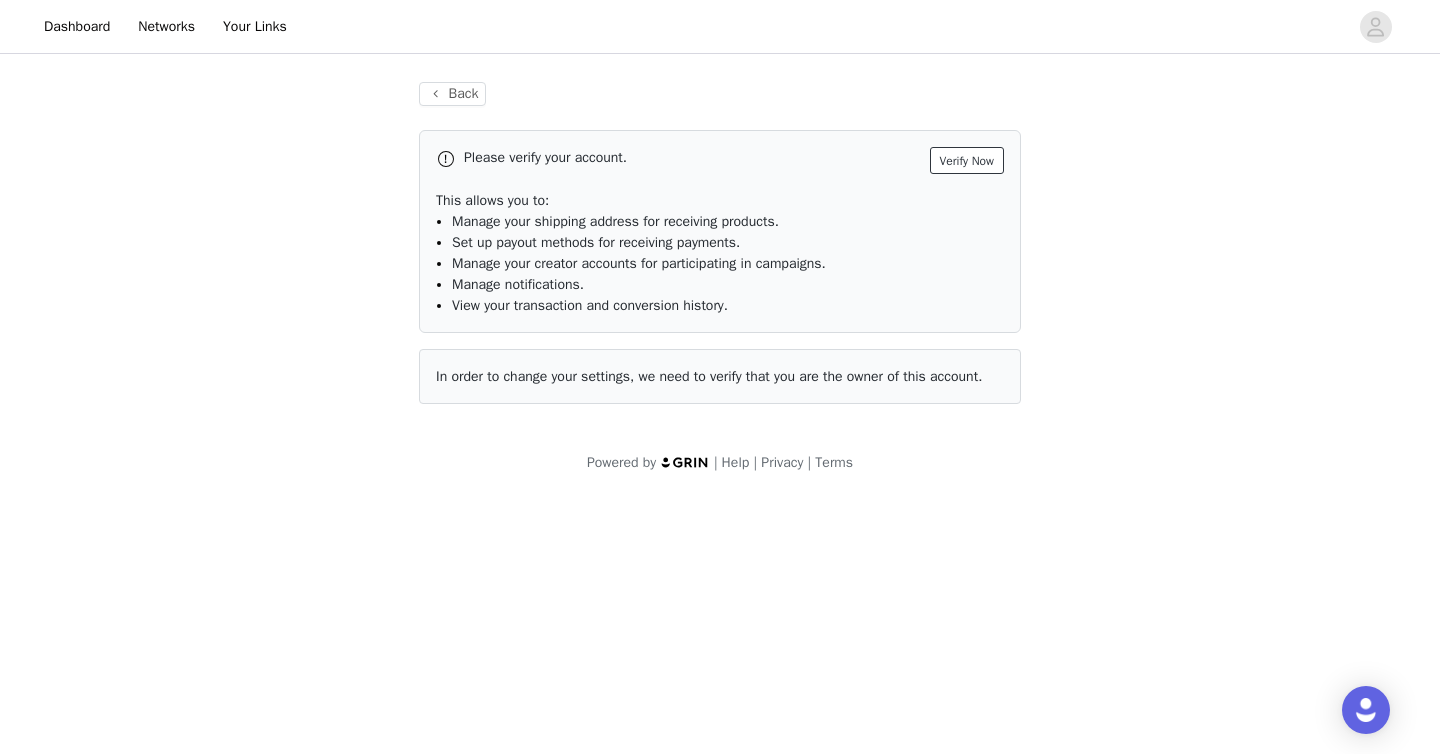 click on "Verify Now" at bounding box center [967, 160] 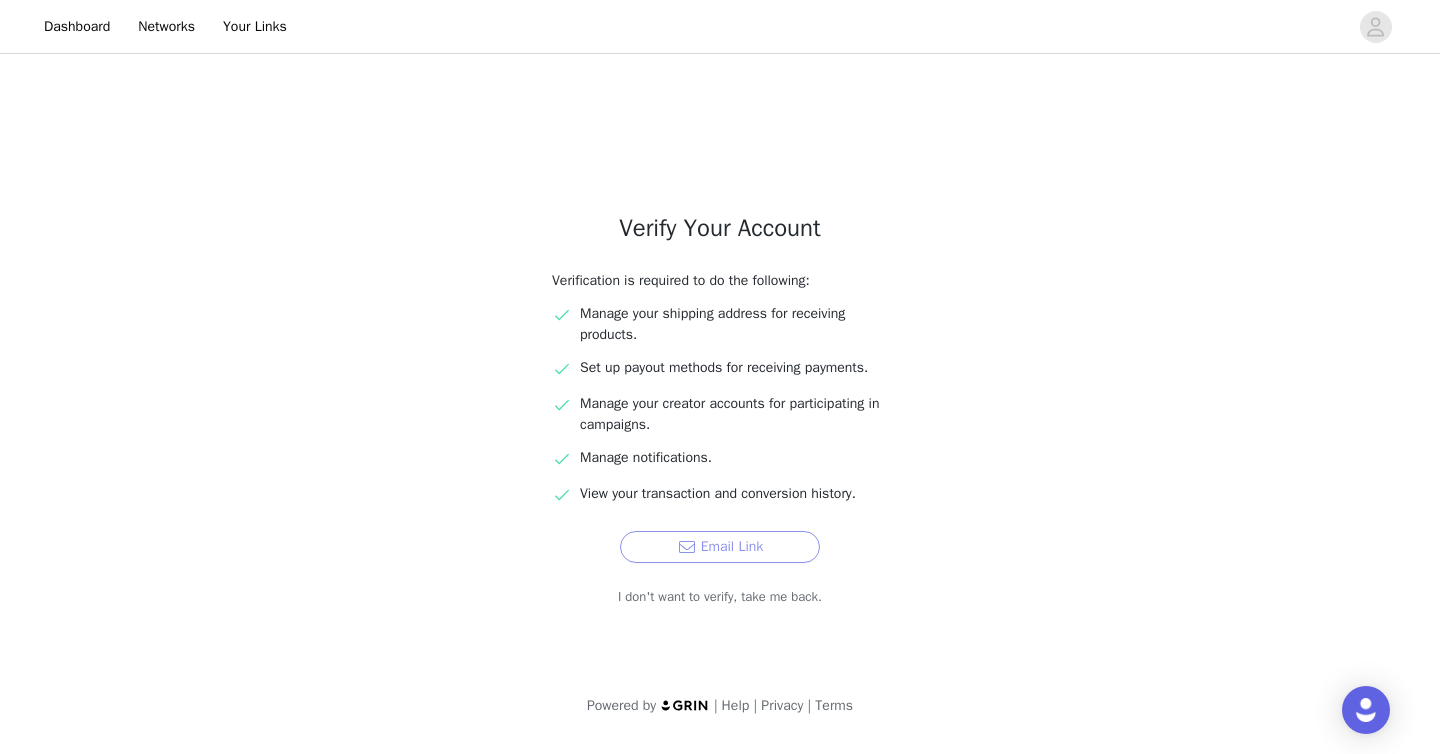 click on "Email Link" at bounding box center (720, 547) 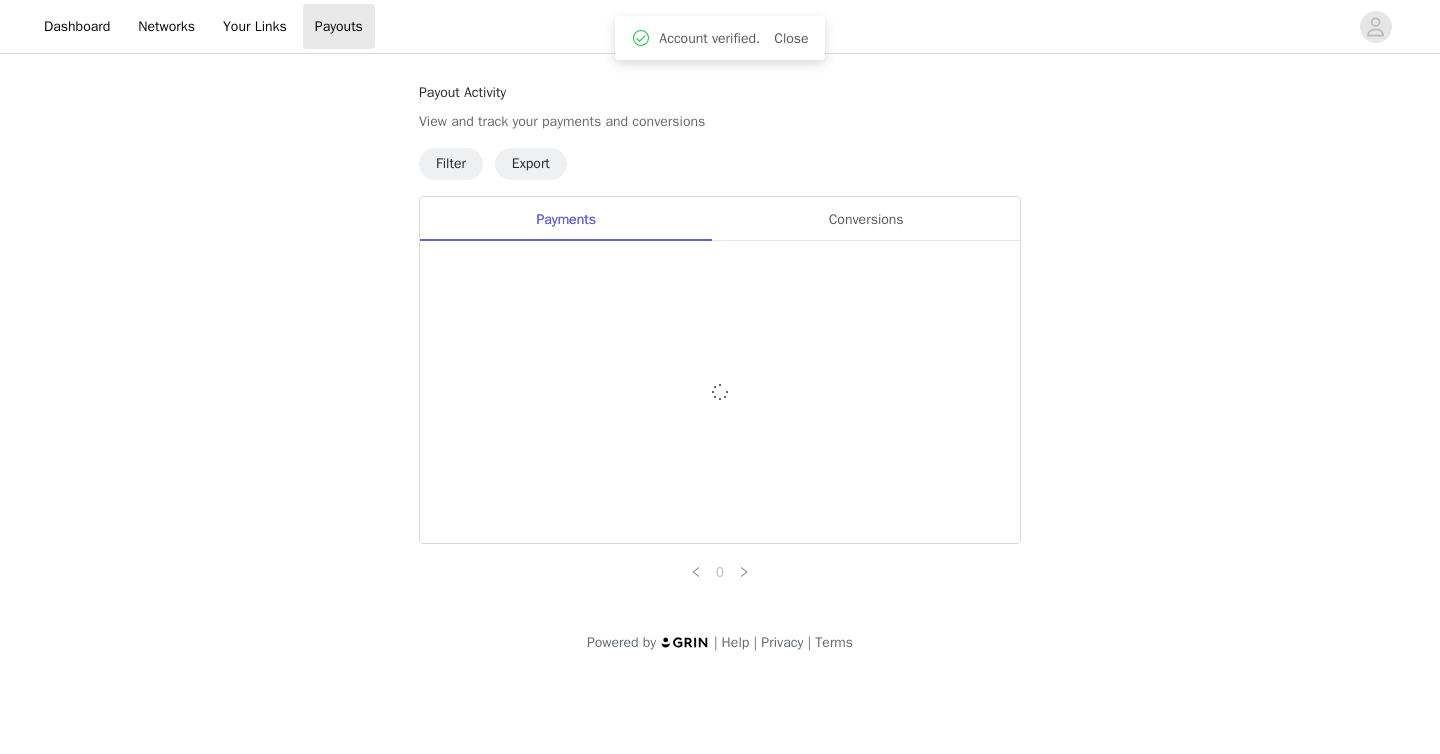scroll, scrollTop: 0, scrollLeft: 0, axis: both 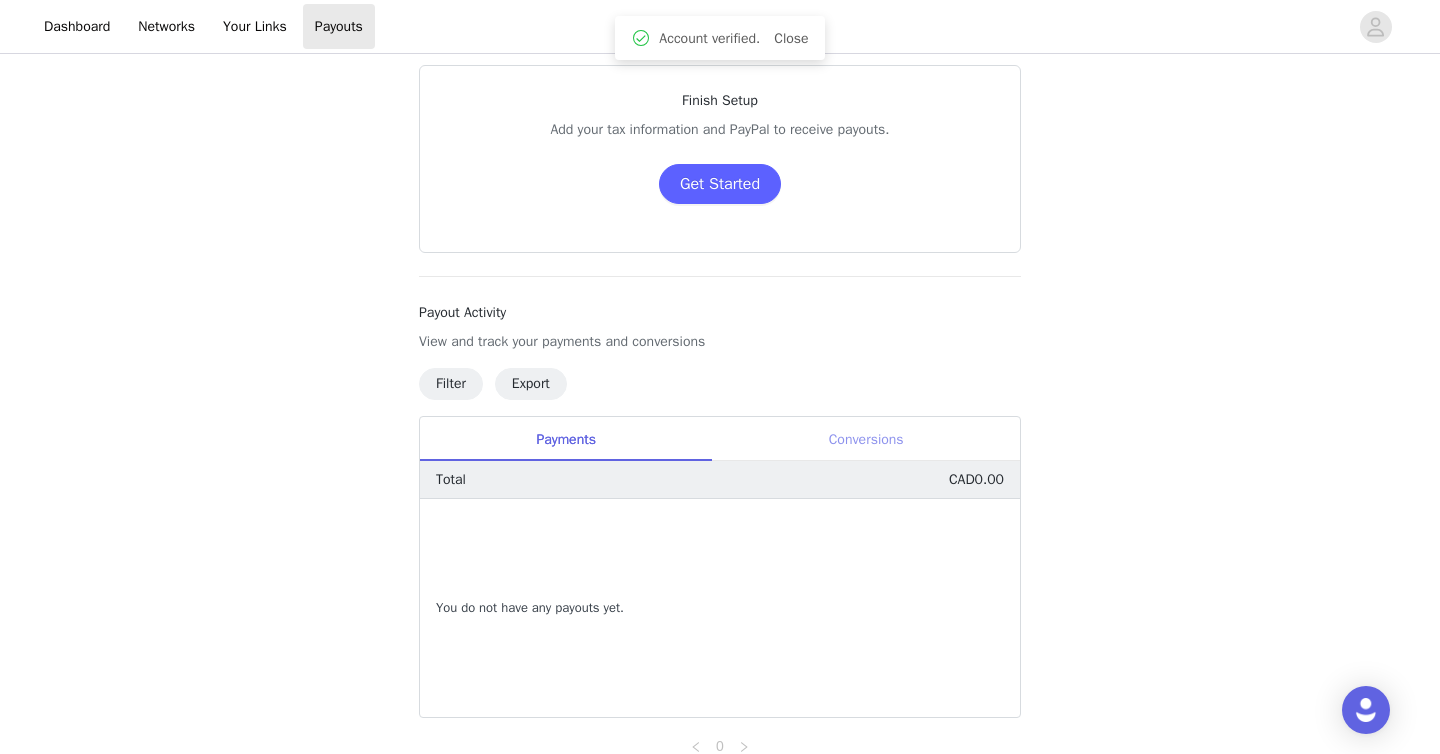 click on "Conversions" at bounding box center [866, 439] 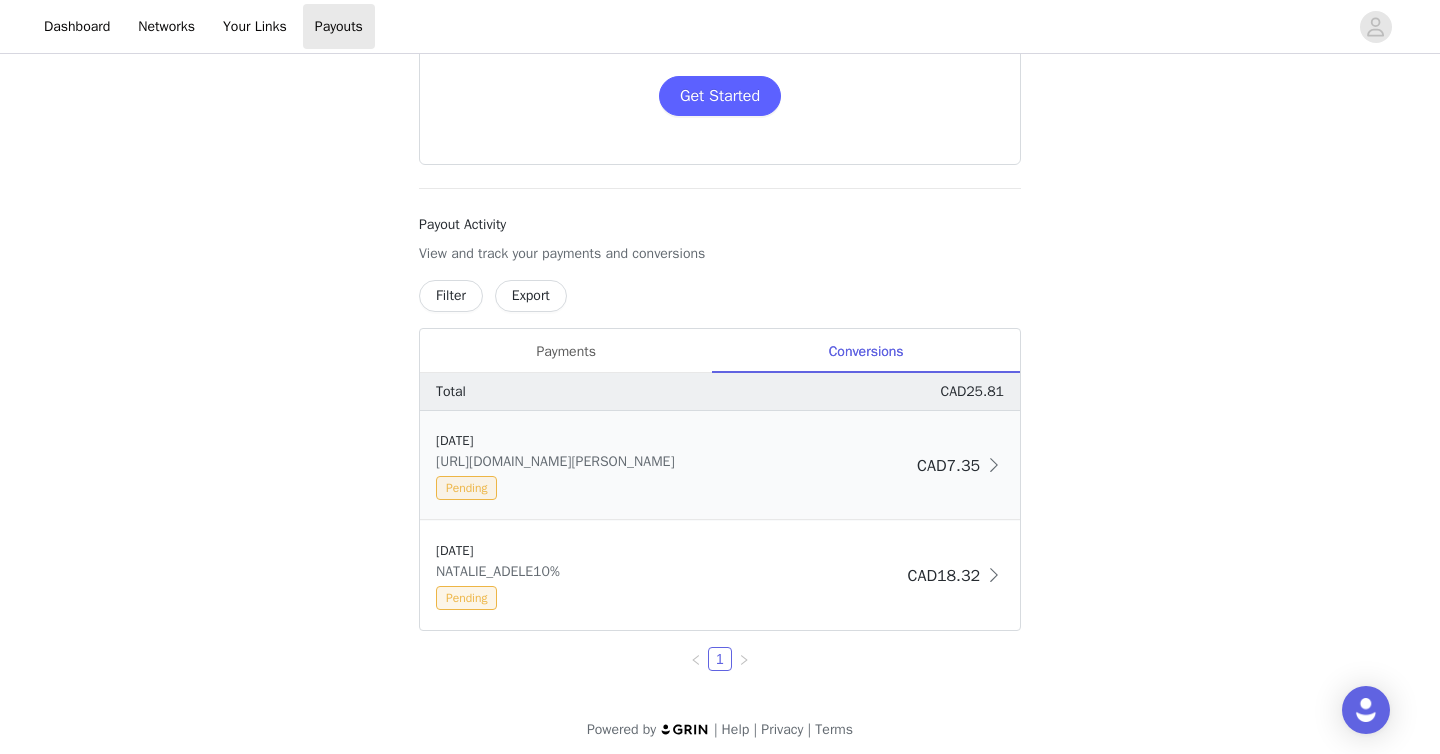 scroll, scrollTop: 0, scrollLeft: 0, axis: both 